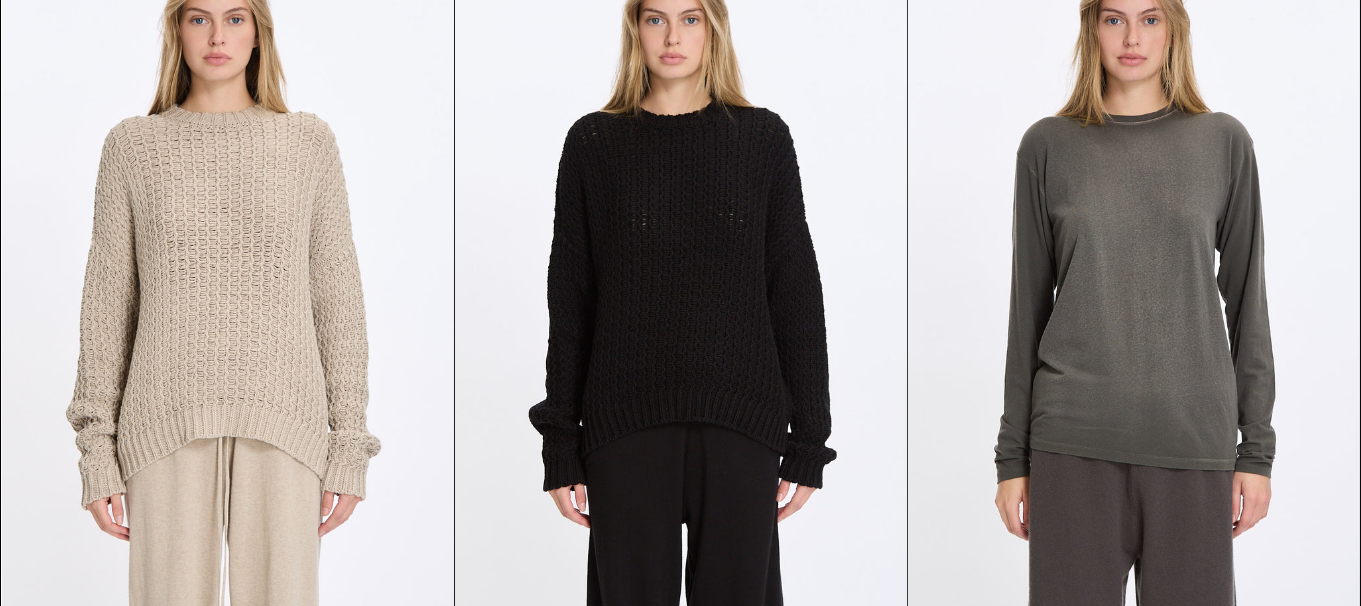 scroll, scrollTop: 1793, scrollLeft: 0, axis: vertical 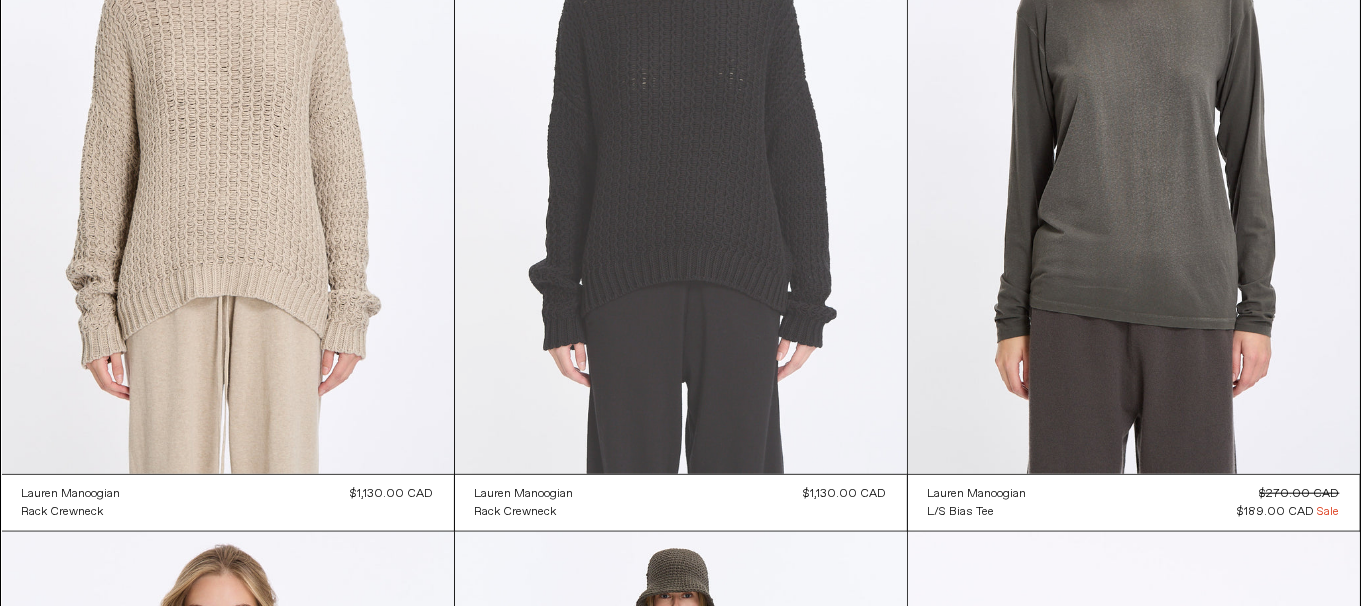 click at bounding box center (681, 135) 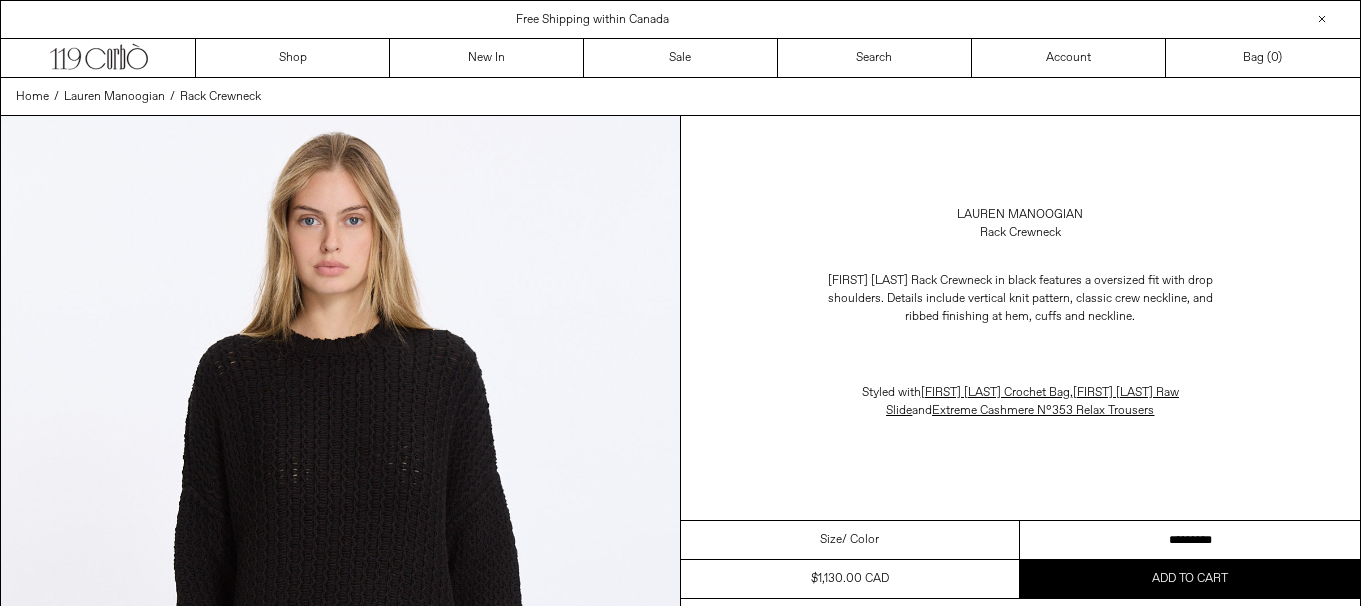 scroll, scrollTop: 0, scrollLeft: 0, axis: both 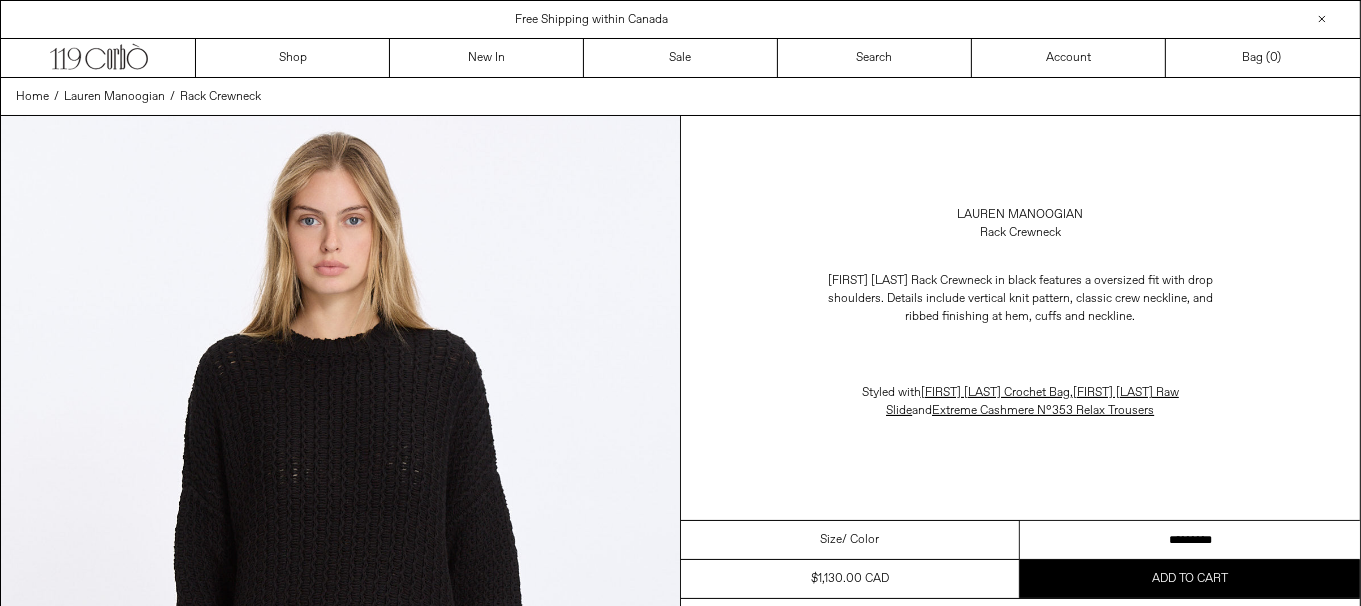 drag, startPoint x: 1165, startPoint y: 539, endPoint x: 1270, endPoint y: 535, distance: 105.076164 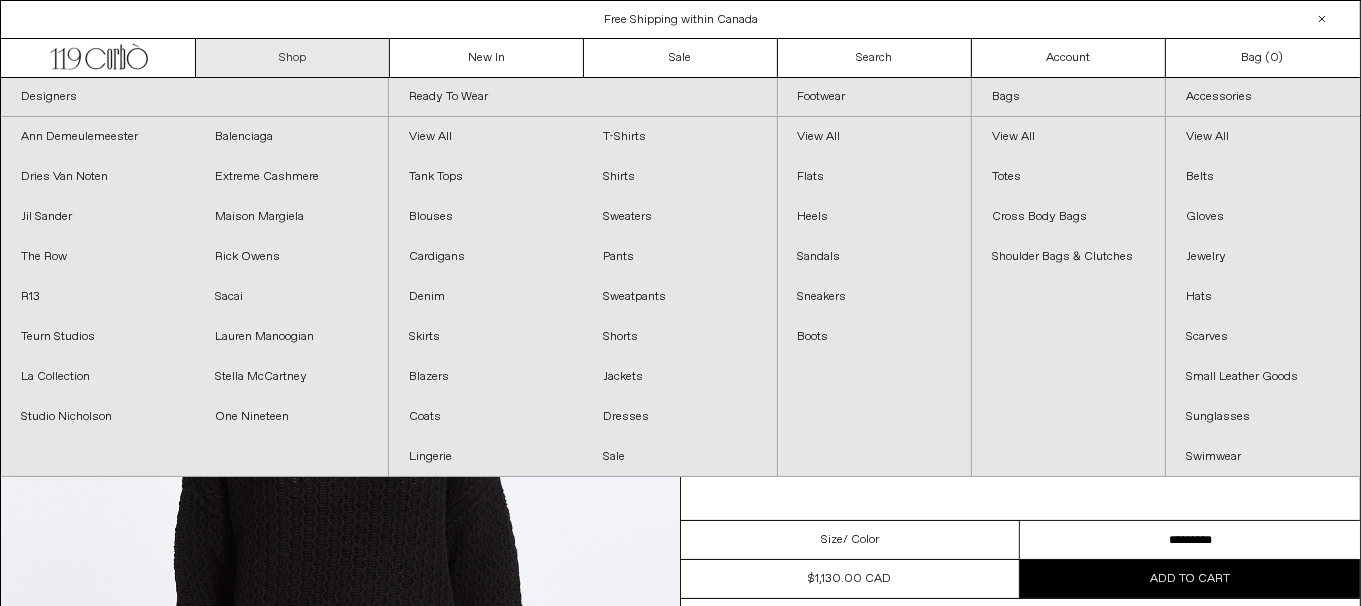 scroll, scrollTop: 0, scrollLeft: 0, axis: both 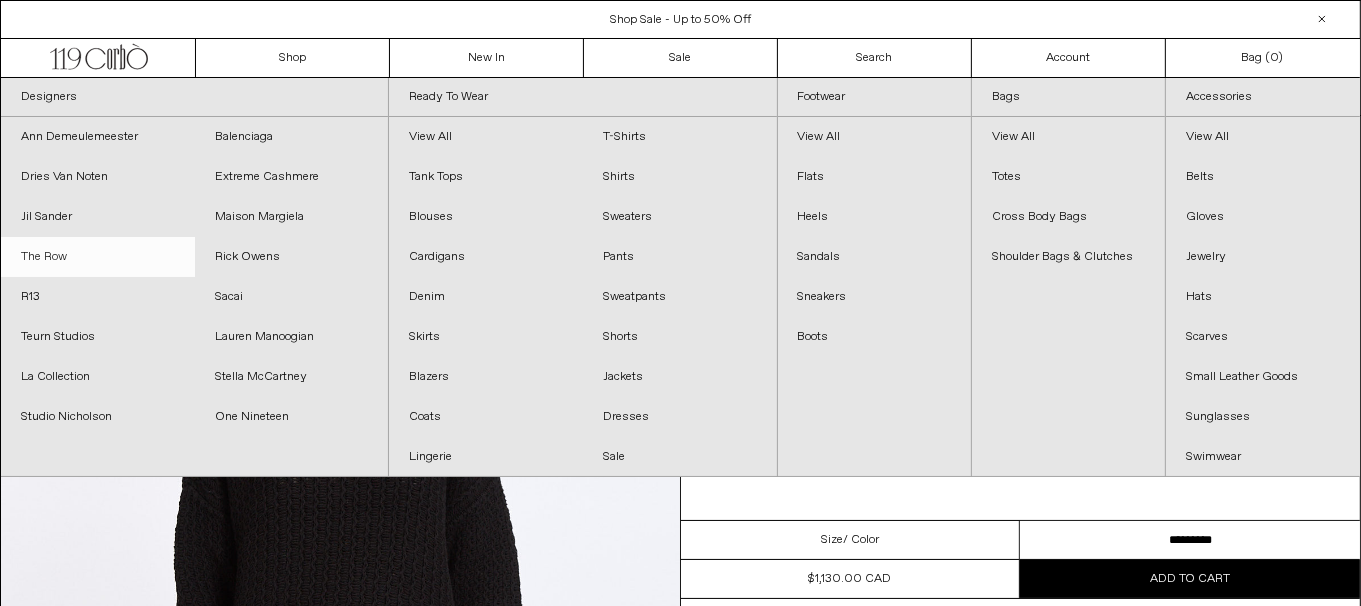 click on "The Row" at bounding box center [98, 257] 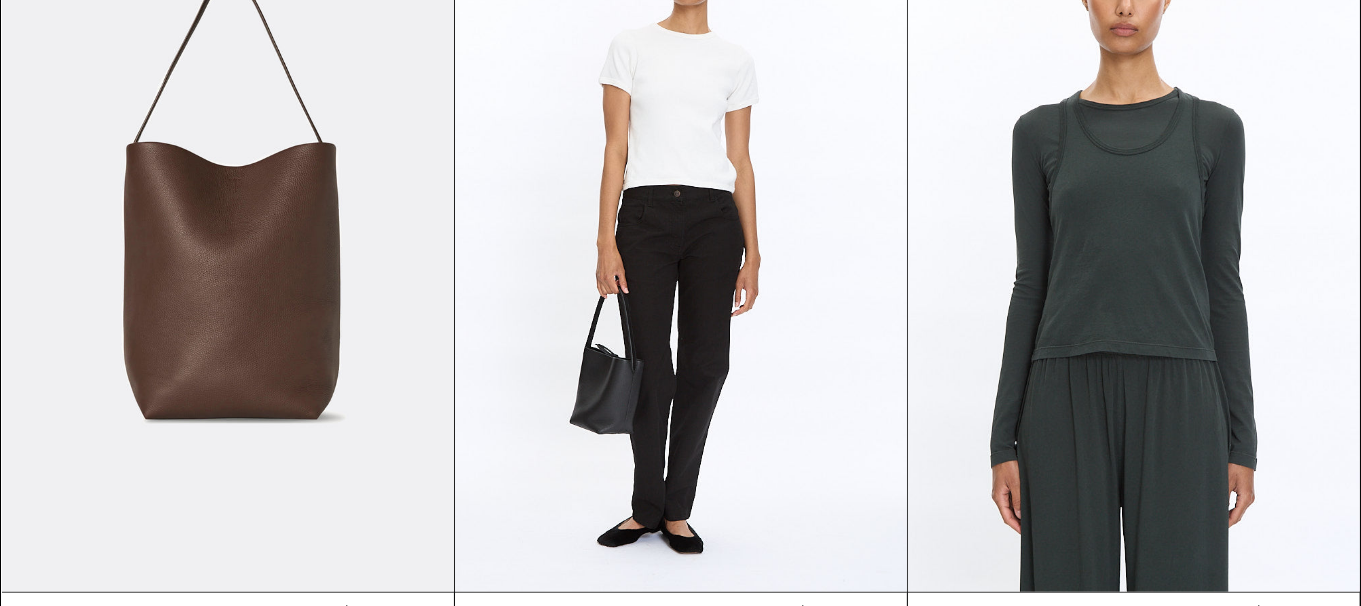scroll, scrollTop: 2599, scrollLeft: 0, axis: vertical 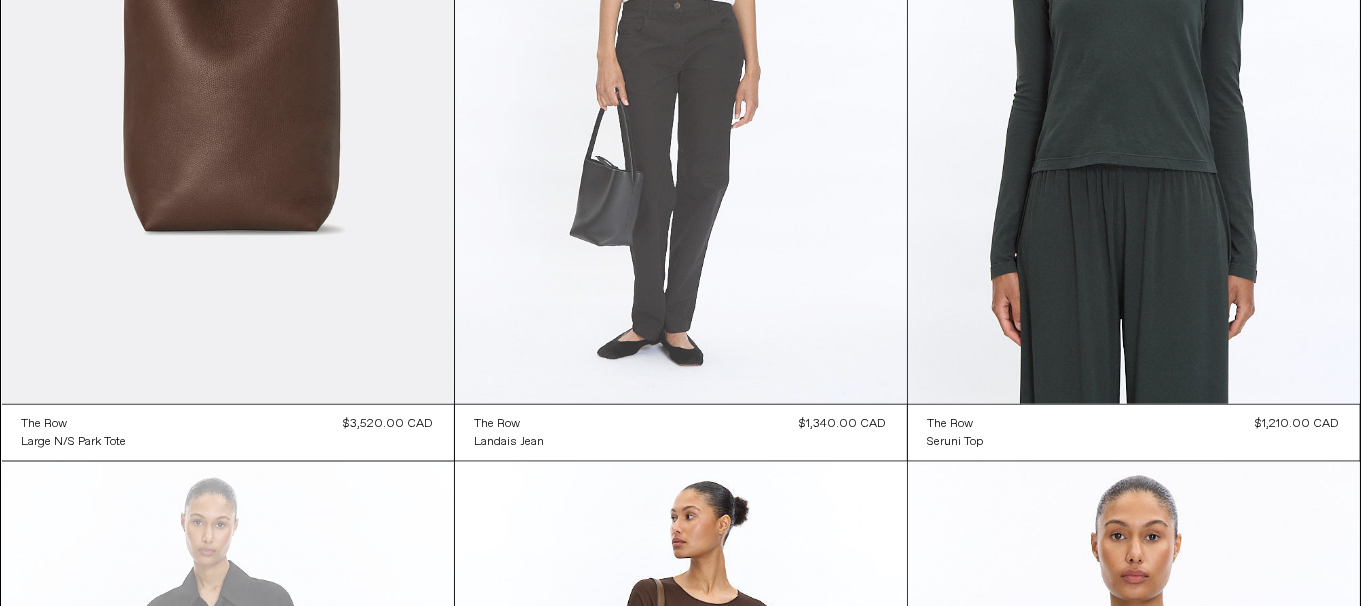 click at bounding box center (681, 65) 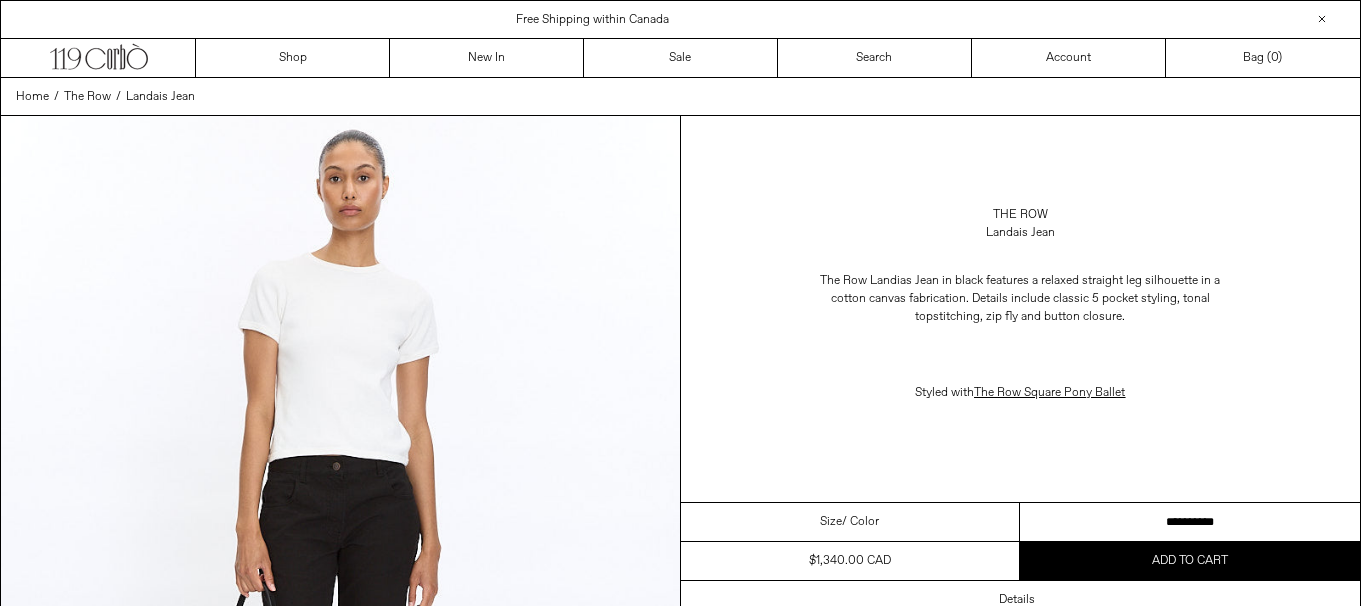 scroll, scrollTop: 0, scrollLeft: 0, axis: both 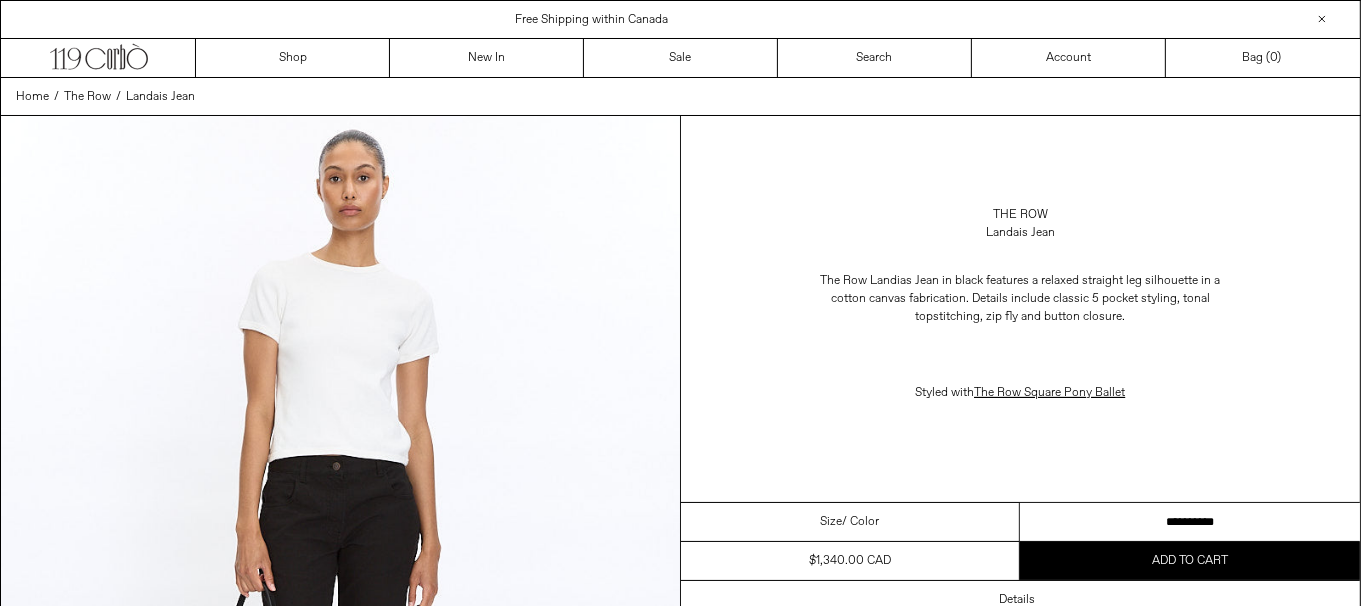 click on "**********" at bounding box center (1190, 522) 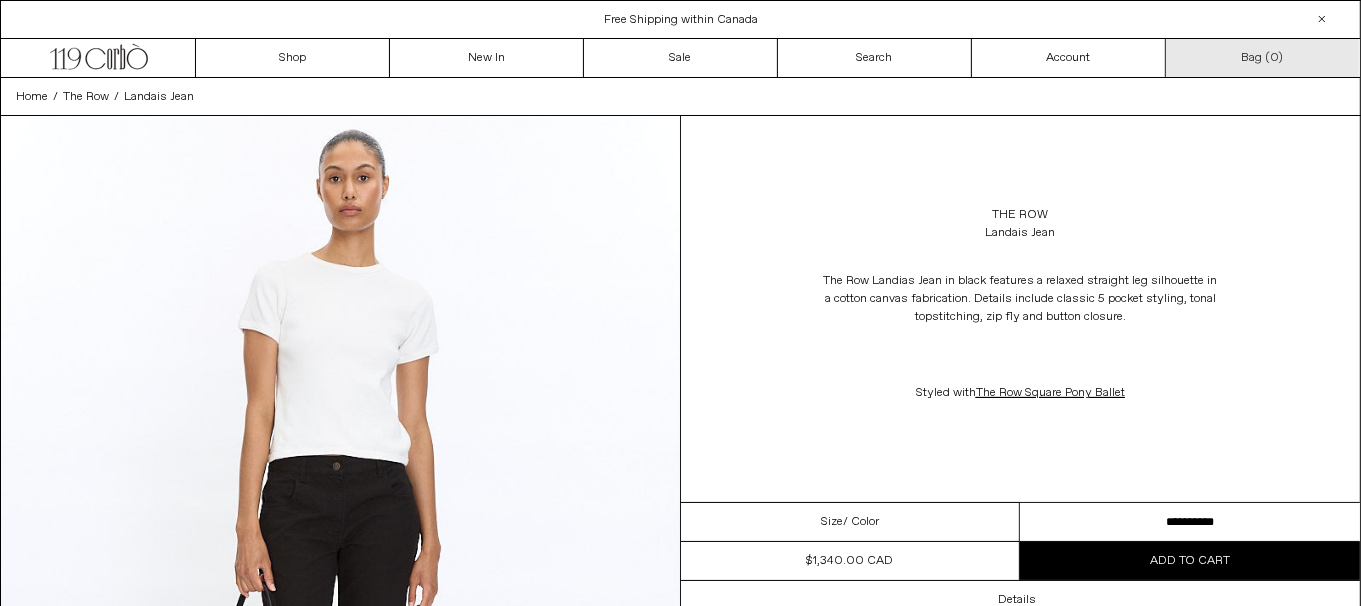 scroll, scrollTop: 0, scrollLeft: 0, axis: both 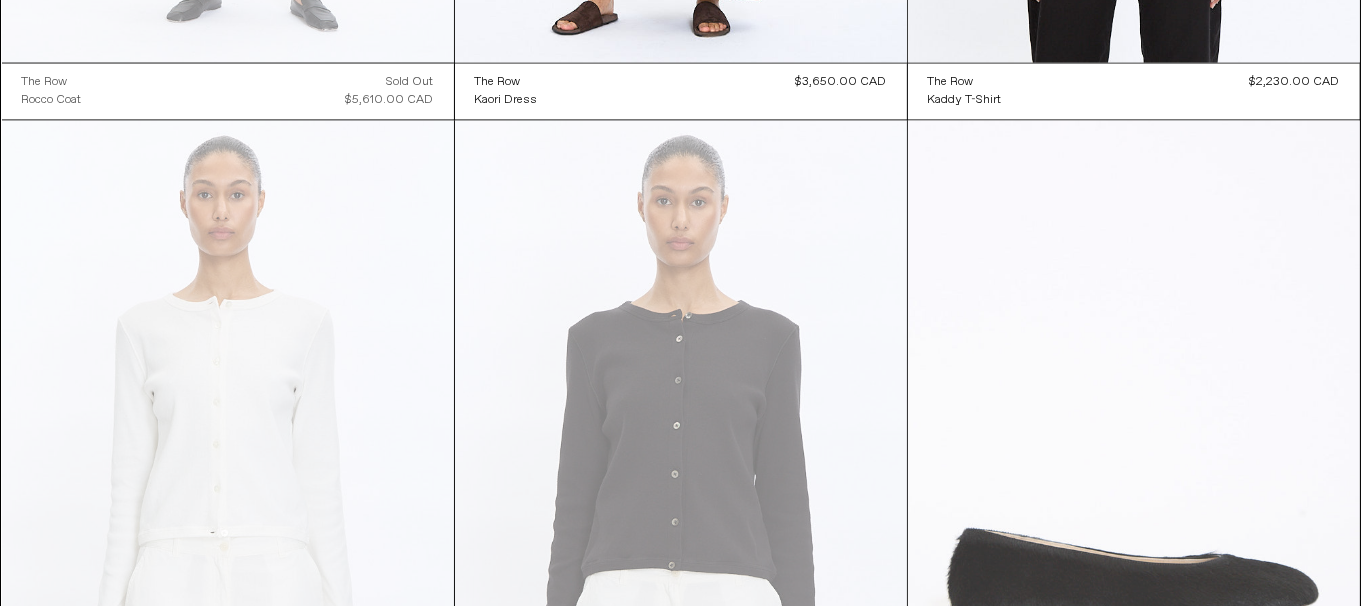 click at bounding box center (1134, 459) 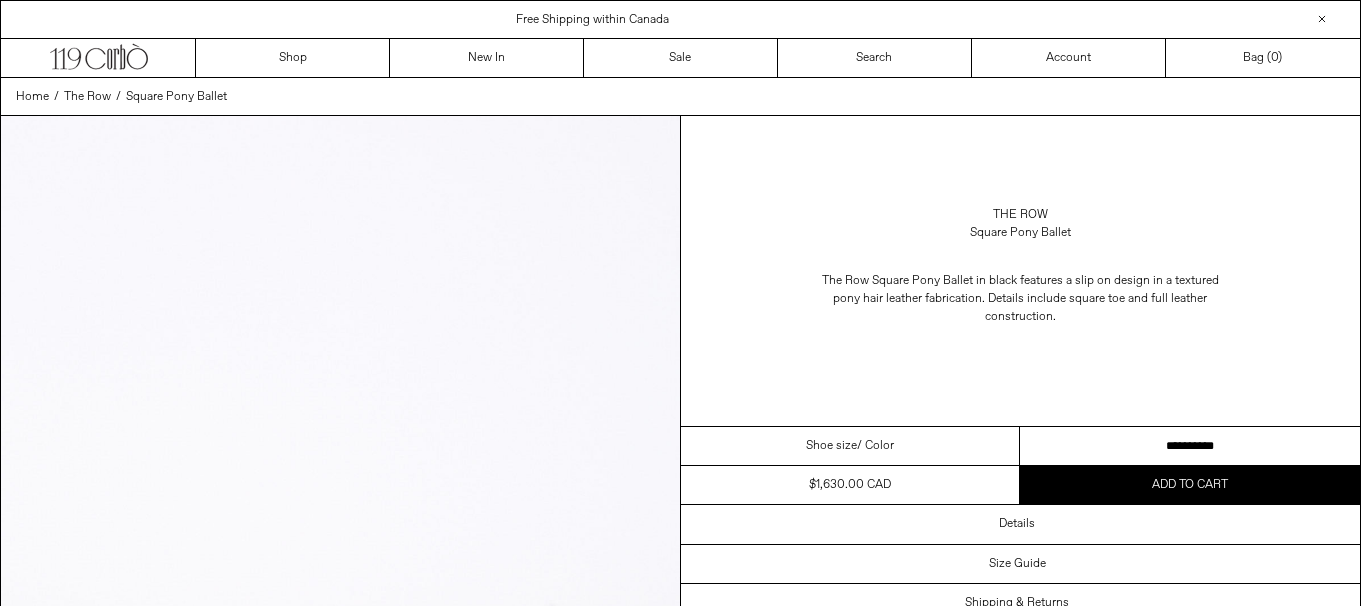 scroll, scrollTop: 0, scrollLeft: 0, axis: both 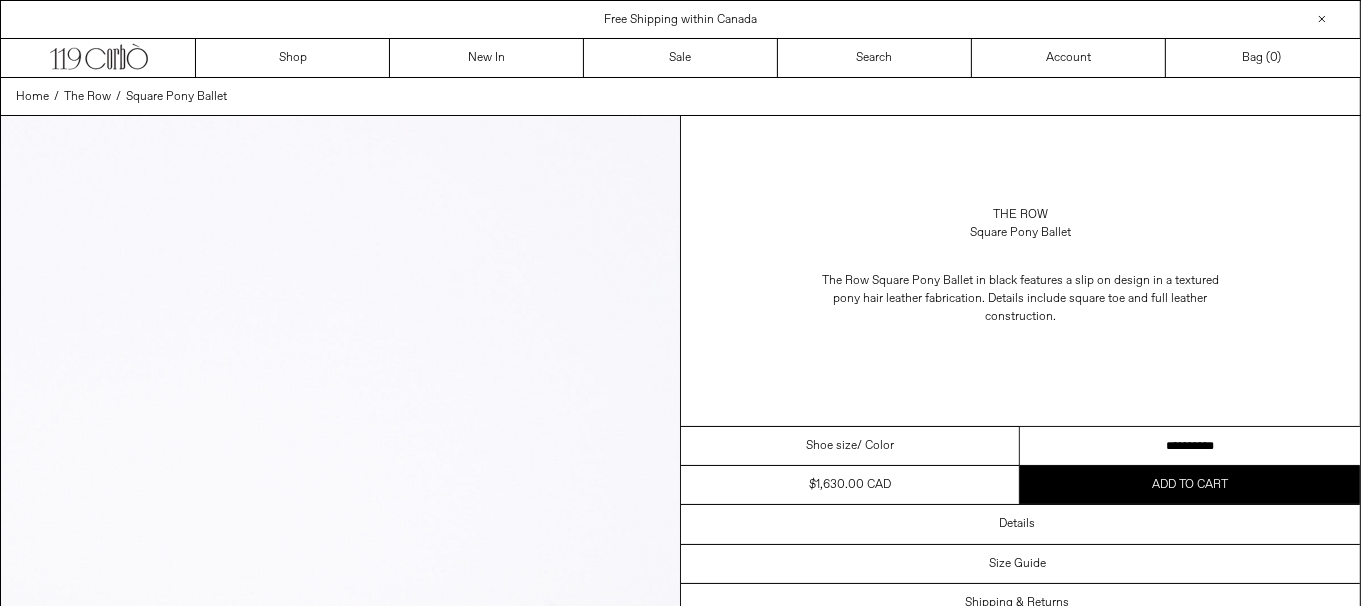 drag, startPoint x: 1215, startPoint y: 439, endPoint x: 1368, endPoint y: 441, distance: 153.01308 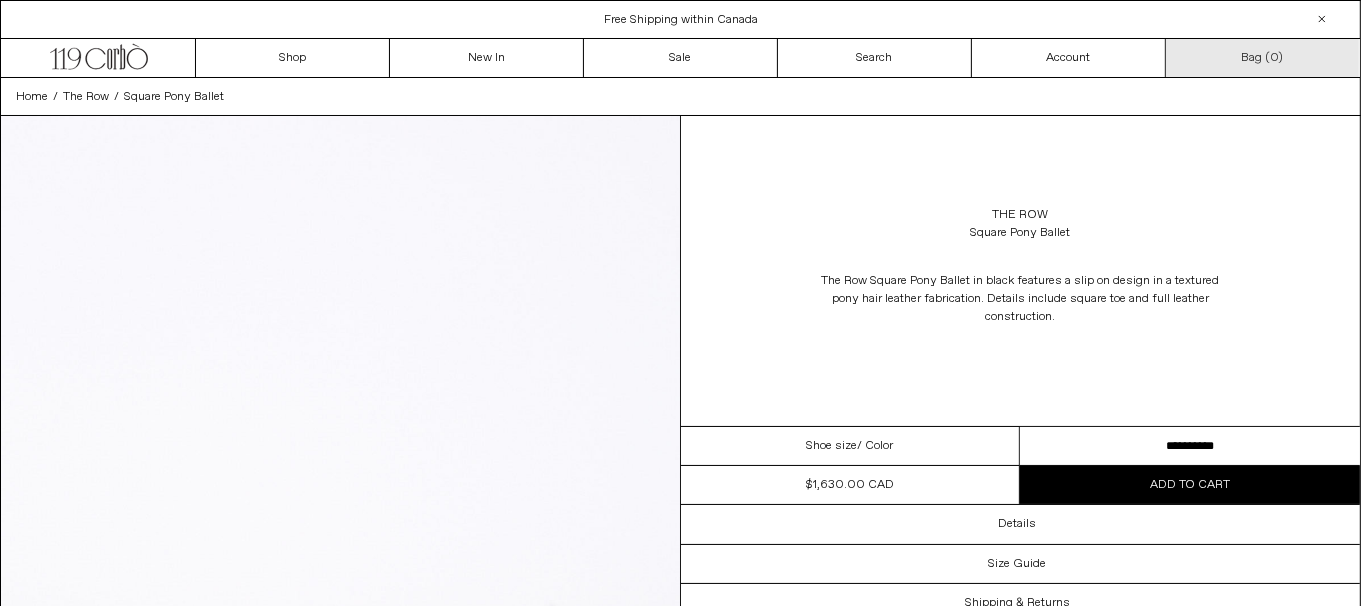 scroll, scrollTop: 0, scrollLeft: 0, axis: both 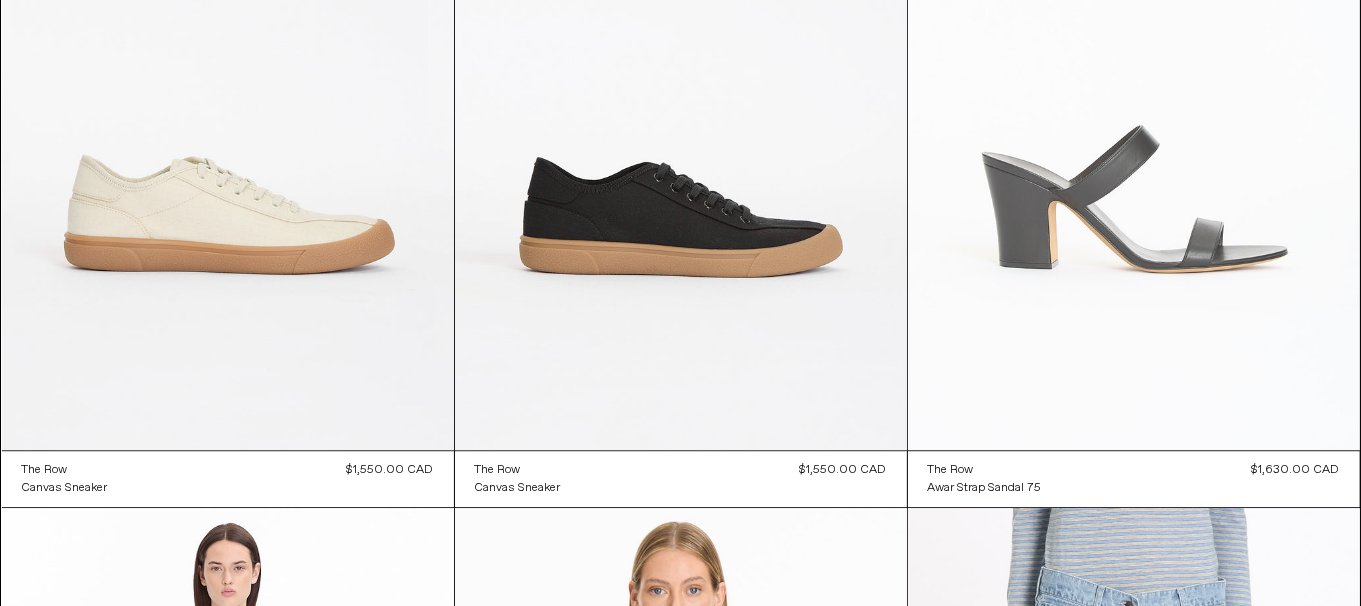 click at bounding box center (1134, 111) 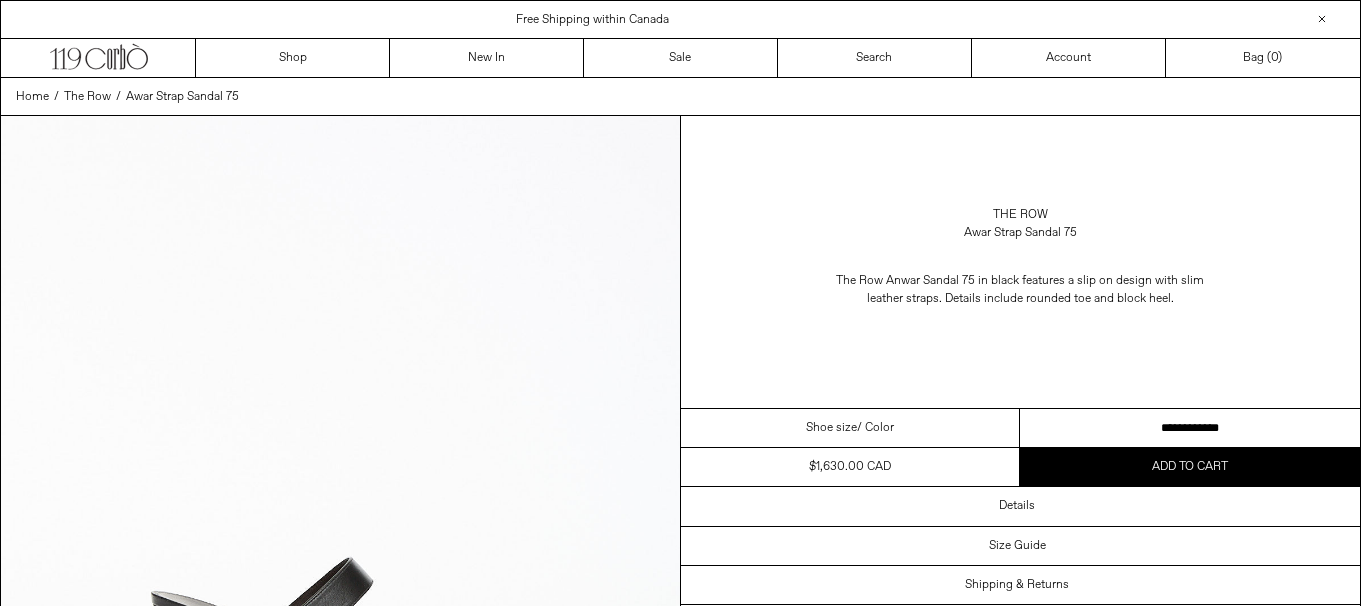 scroll, scrollTop: 0, scrollLeft: 0, axis: both 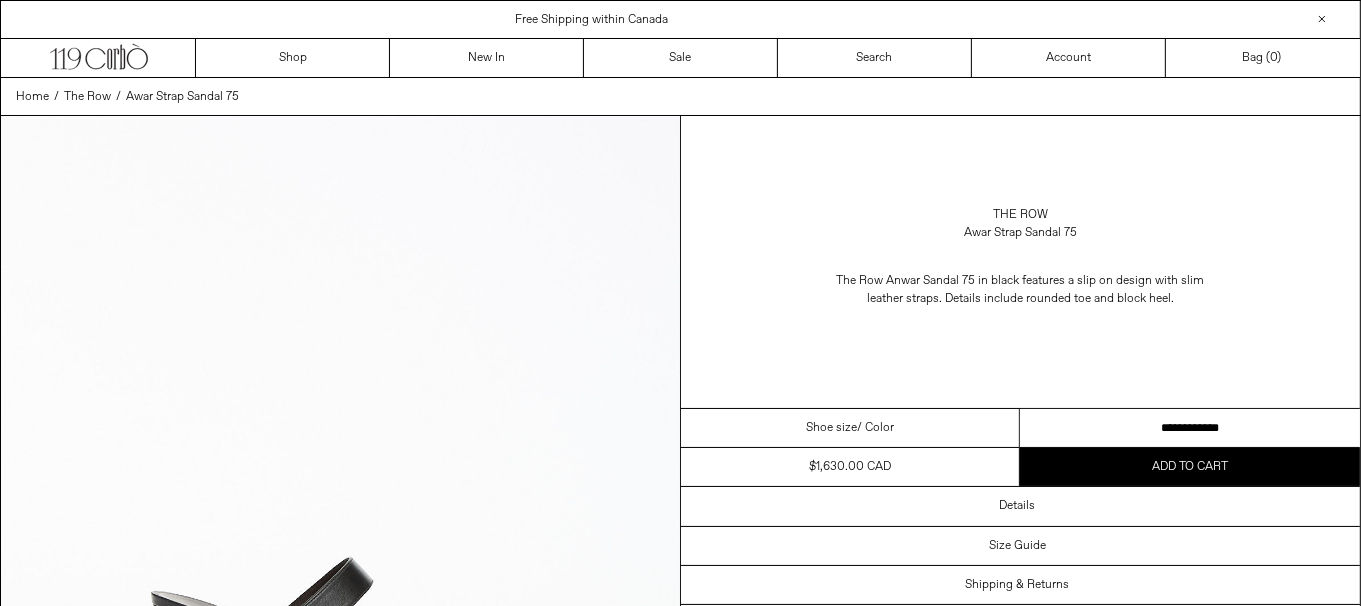 drag, startPoint x: 1226, startPoint y: 423, endPoint x: 1336, endPoint y: 423, distance: 110 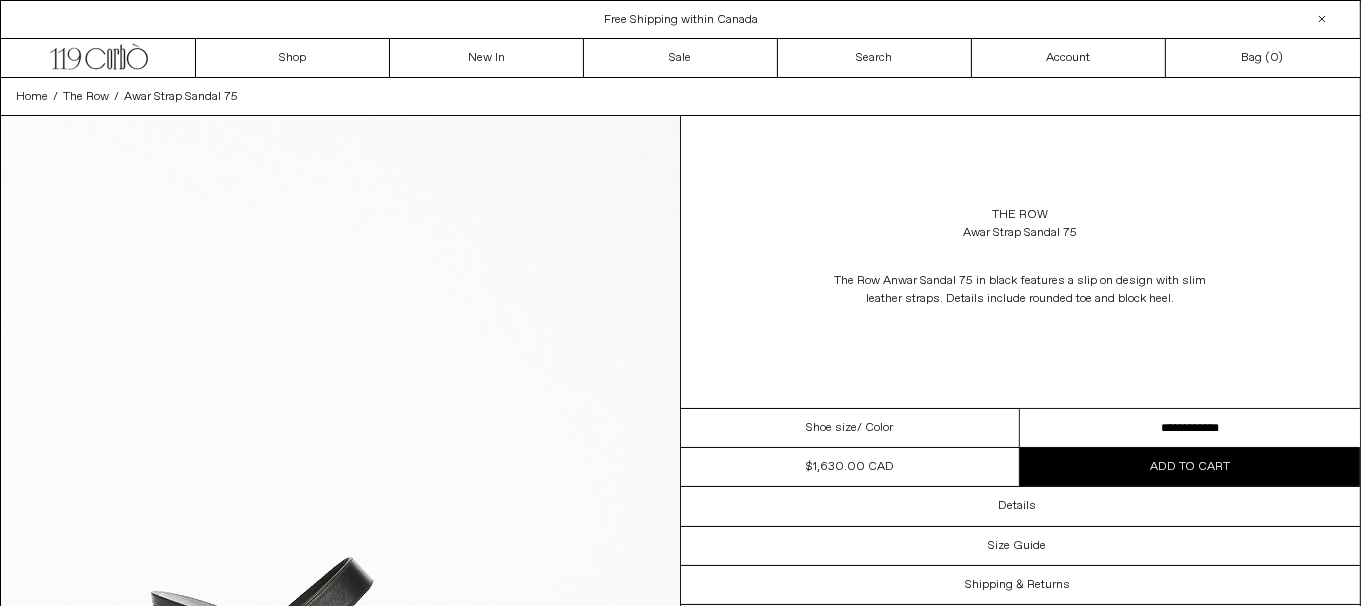 scroll, scrollTop: 0, scrollLeft: 0, axis: both 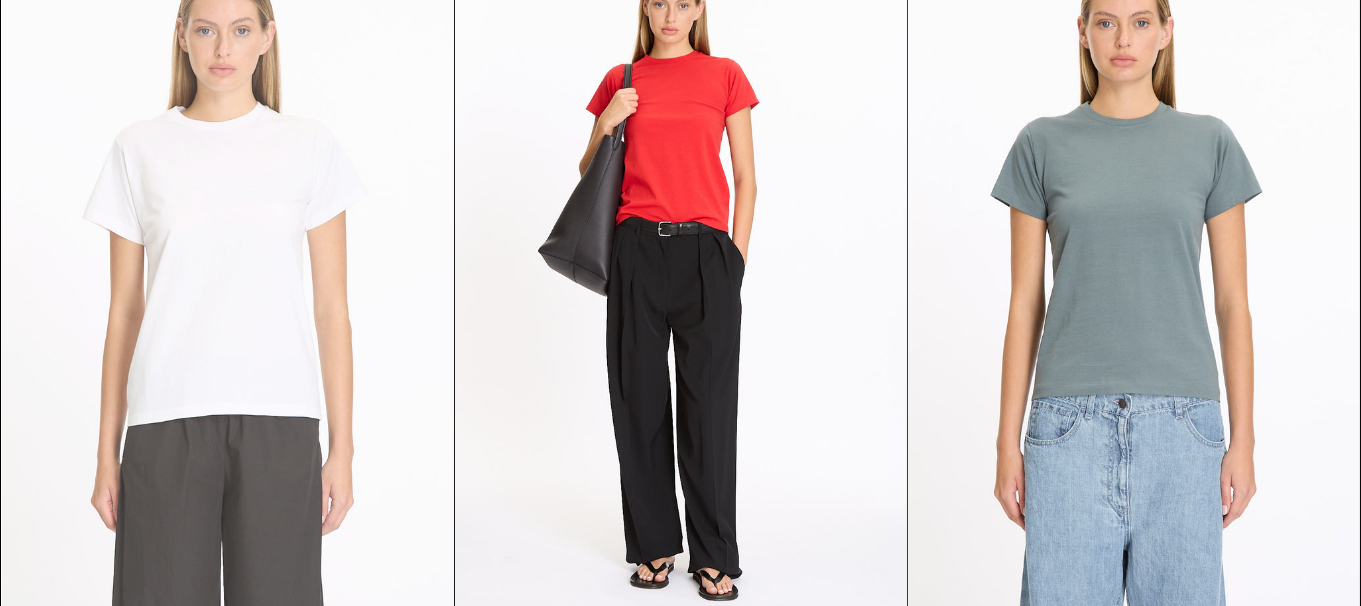 click at bounding box center (228, 282) 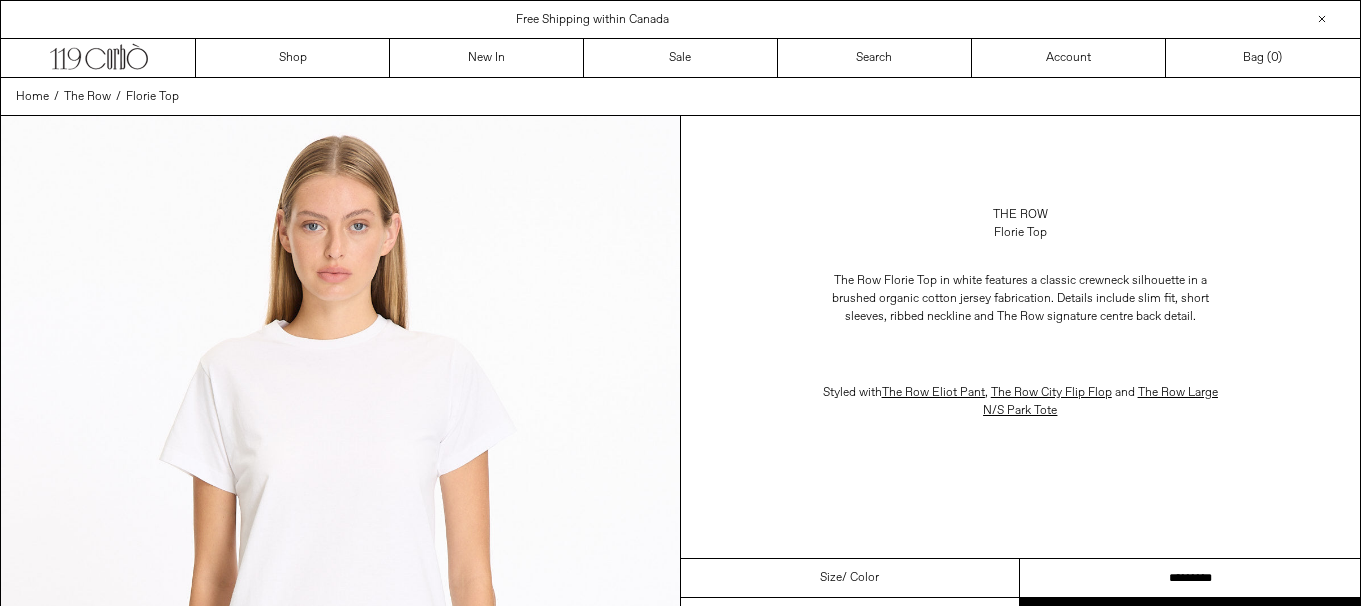 scroll, scrollTop: 0, scrollLeft: 0, axis: both 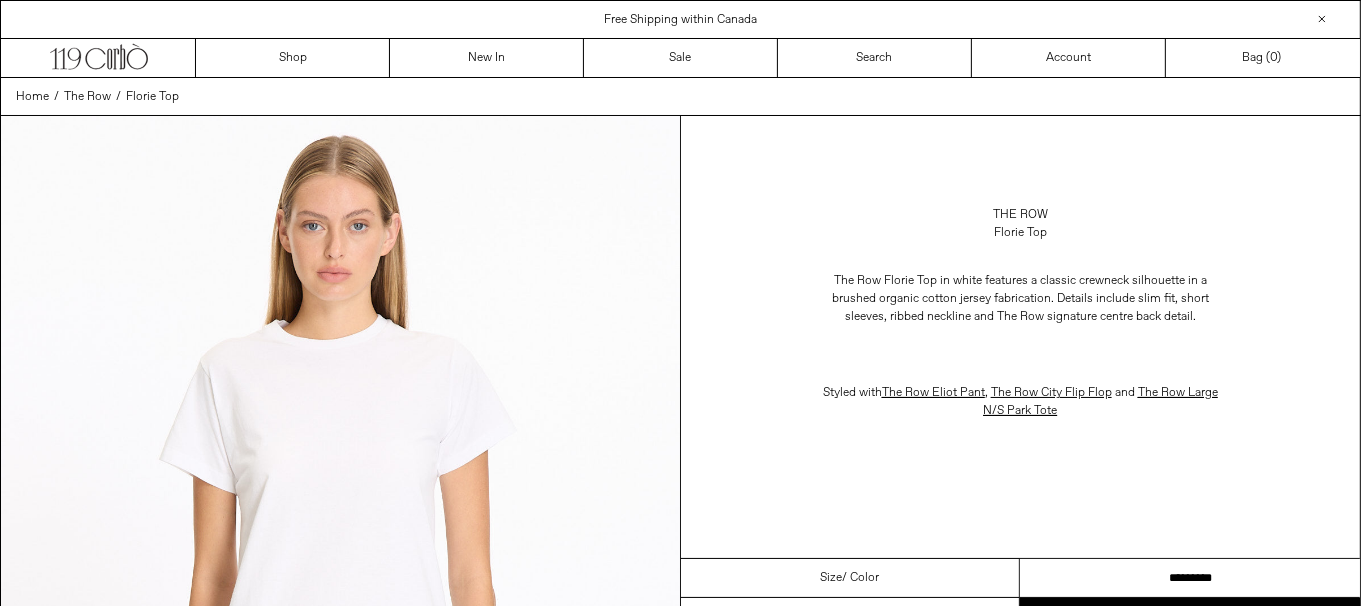 drag, startPoint x: 1132, startPoint y: 578, endPoint x: 1144, endPoint y: 580, distance: 12.165525 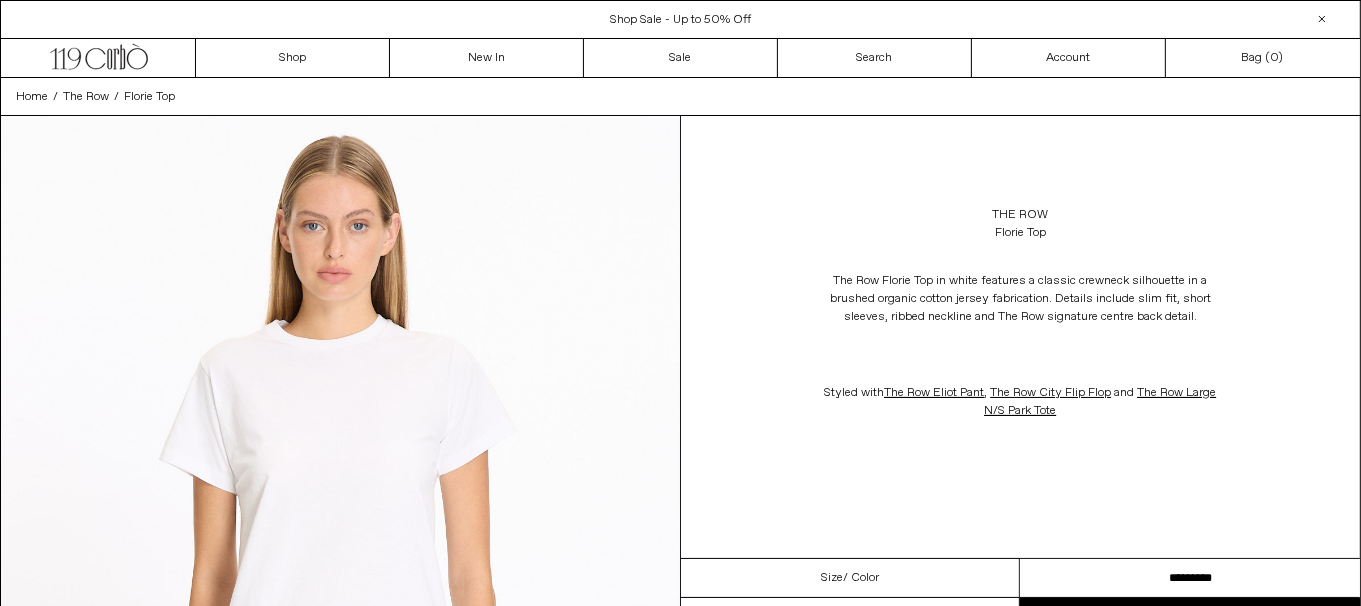 scroll, scrollTop: 199, scrollLeft: 0, axis: vertical 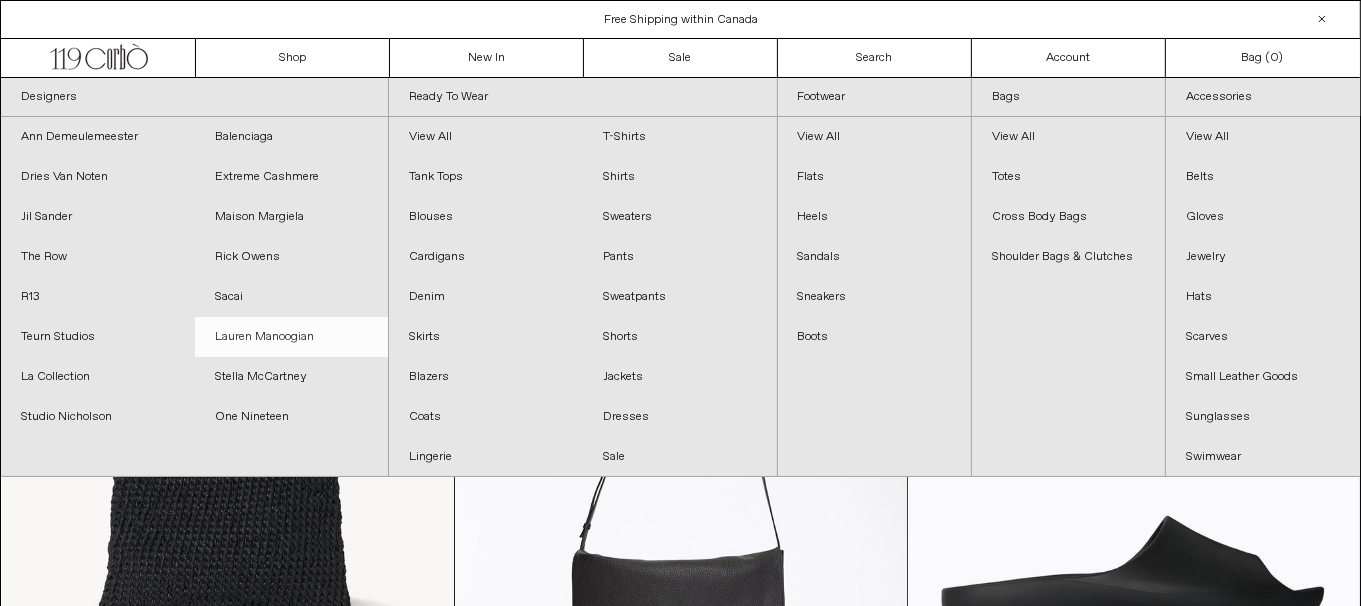 click on "Lauren Manoogian" at bounding box center (292, 337) 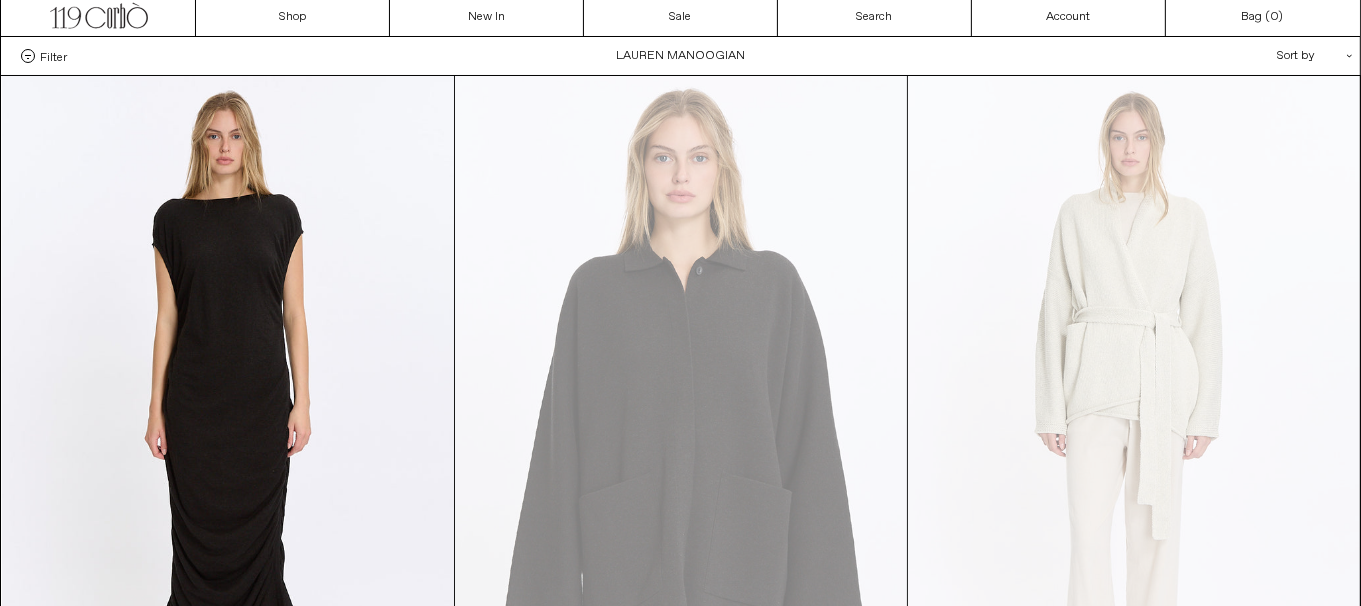 scroll, scrollTop: 0, scrollLeft: 0, axis: both 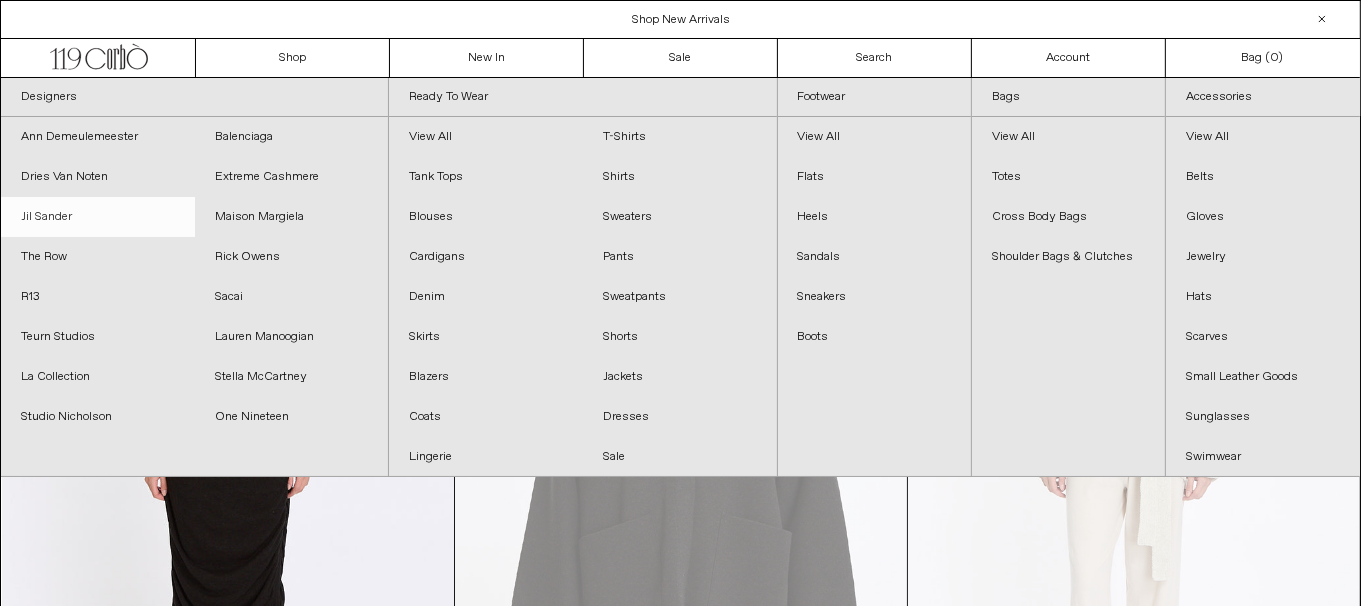 click on "Jil Sander" at bounding box center [98, 217] 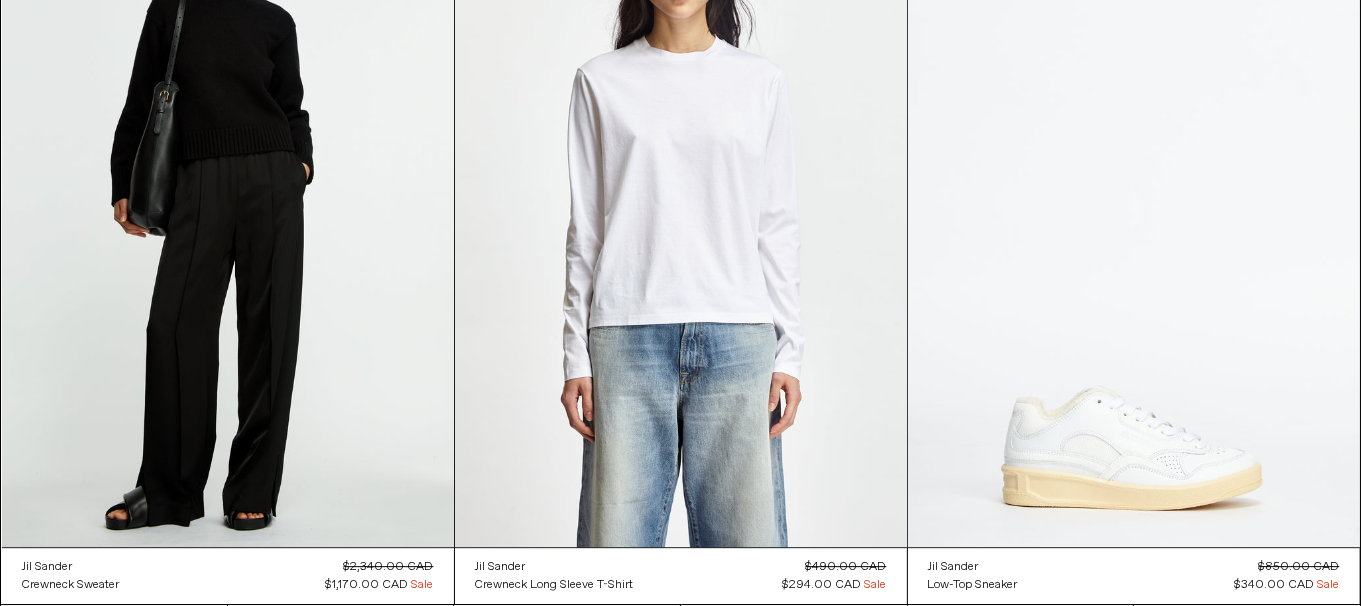 scroll, scrollTop: 5493, scrollLeft: 0, axis: vertical 